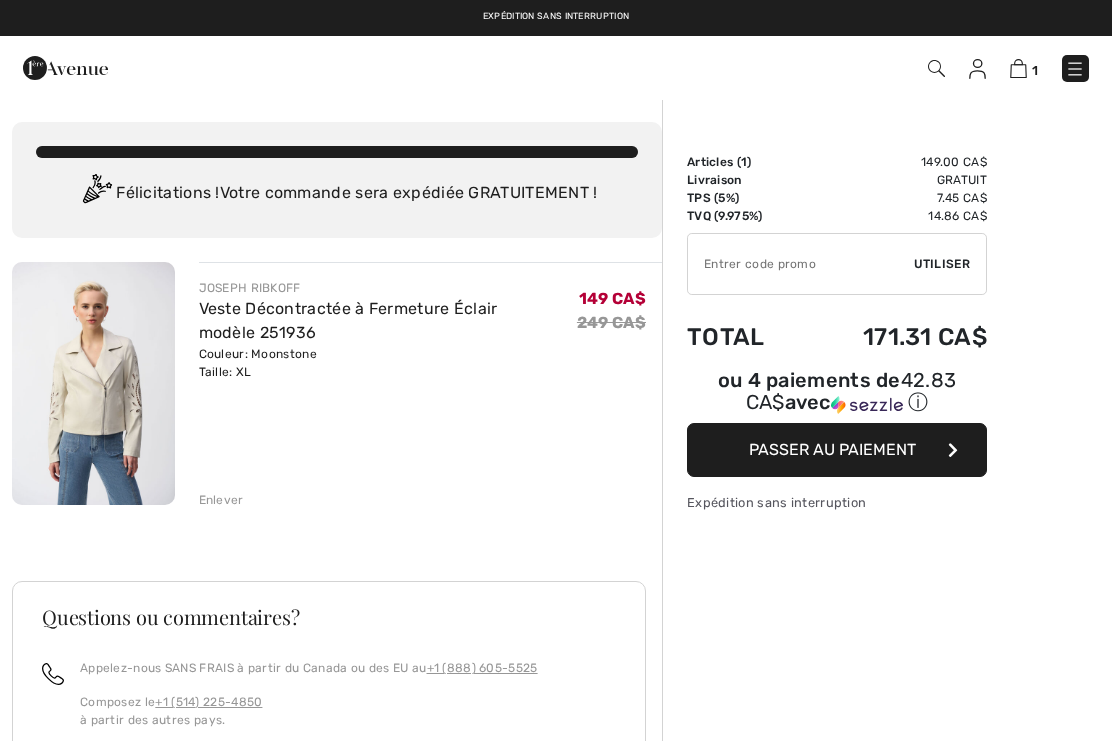 scroll, scrollTop: 0, scrollLeft: 0, axis: both 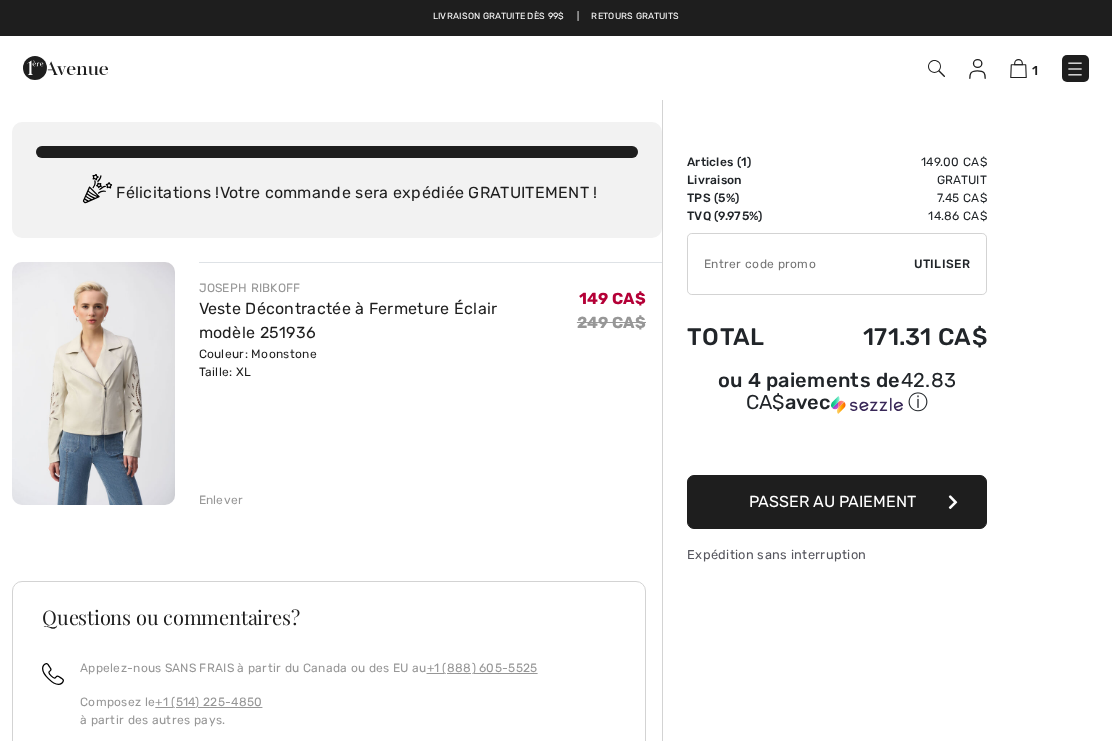 click at bounding box center (1075, 69) 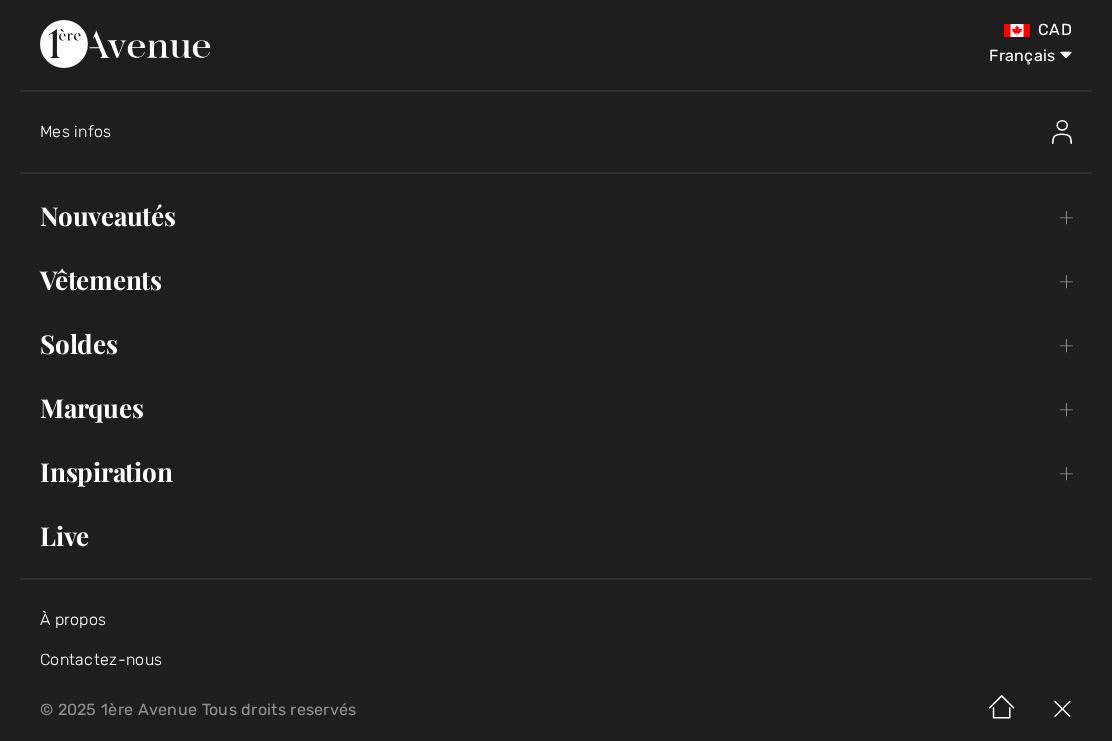 click on "Marques Open submenu" at bounding box center (556, 408) 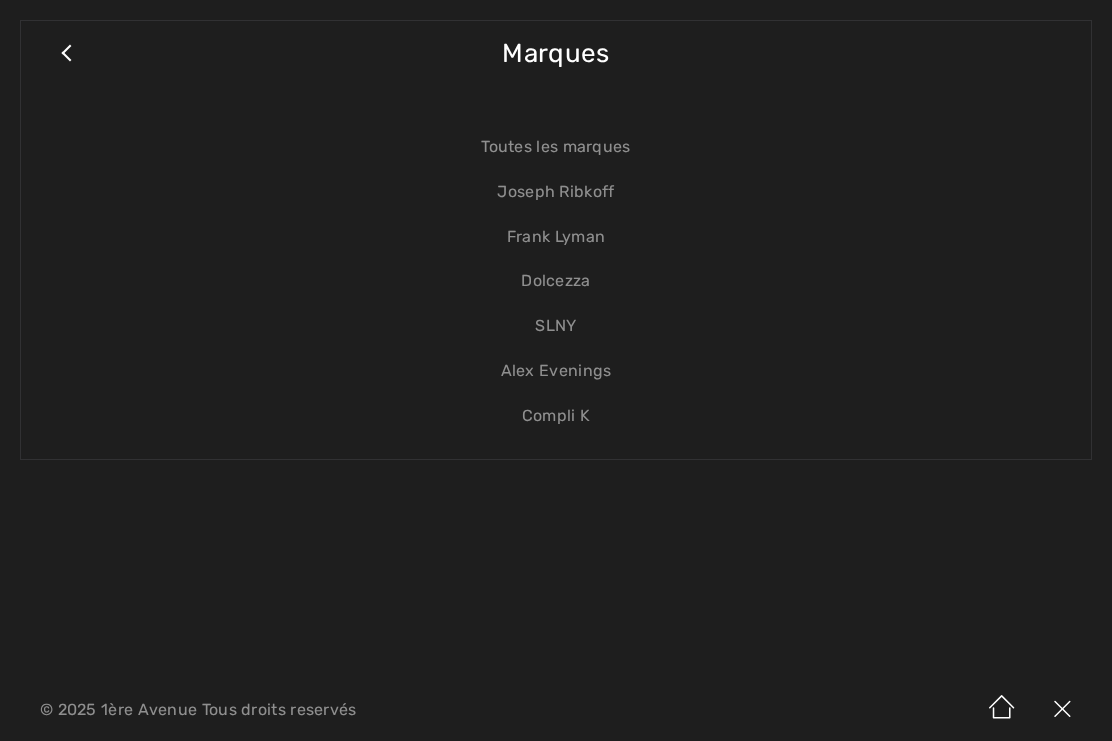 click on "Frank Lyman" at bounding box center [556, 237] 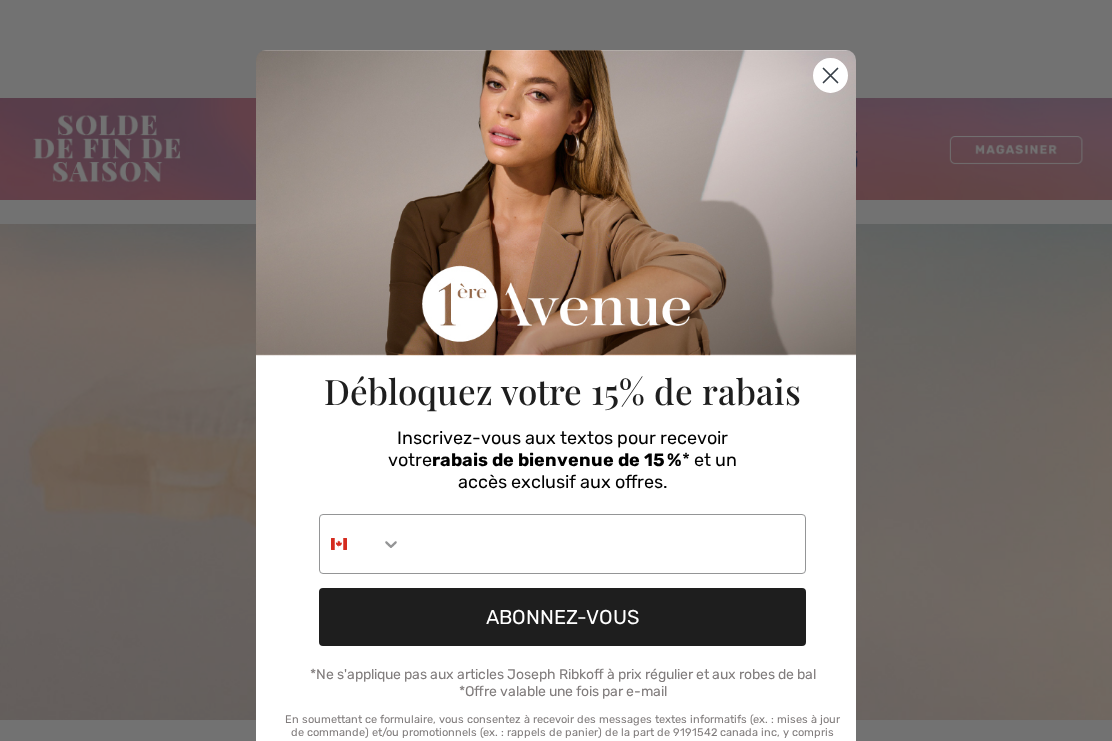 checkbox on "true" 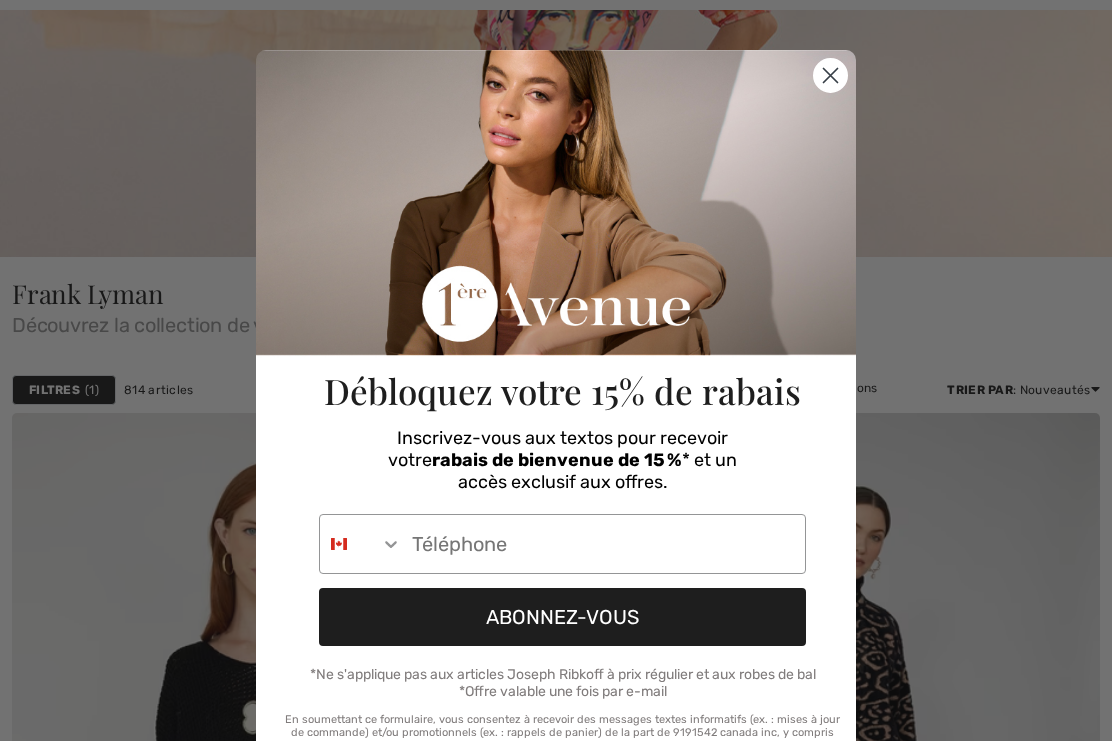 scroll, scrollTop: 463, scrollLeft: 0, axis: vertical 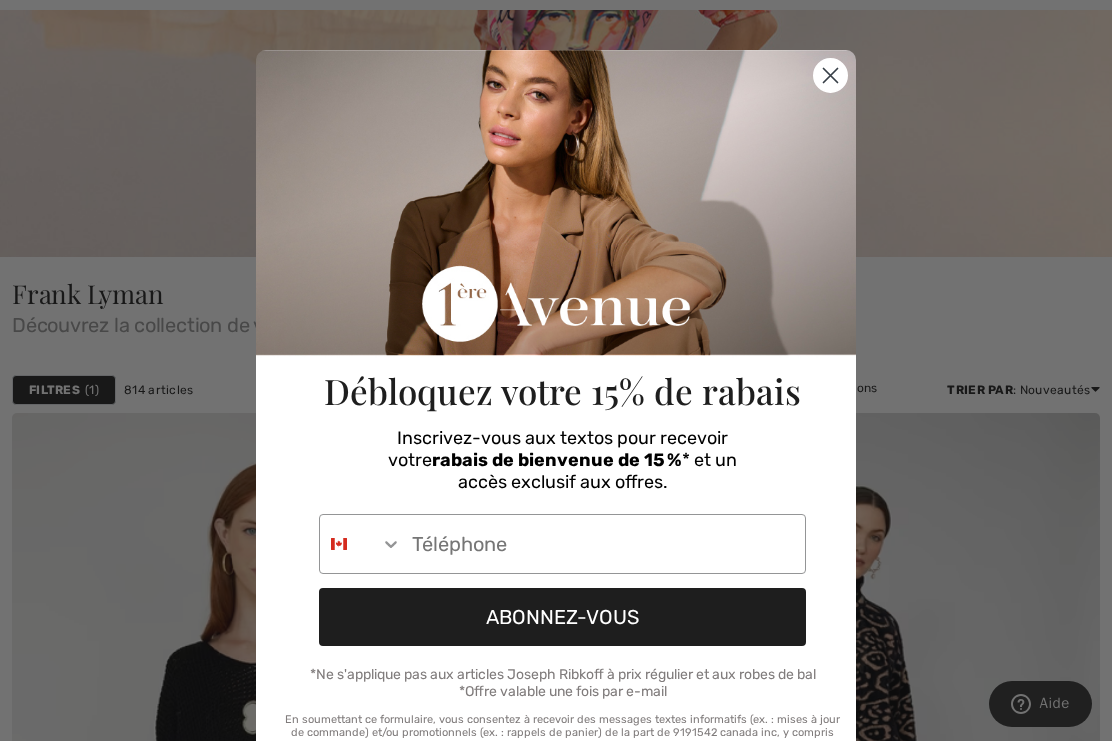 click 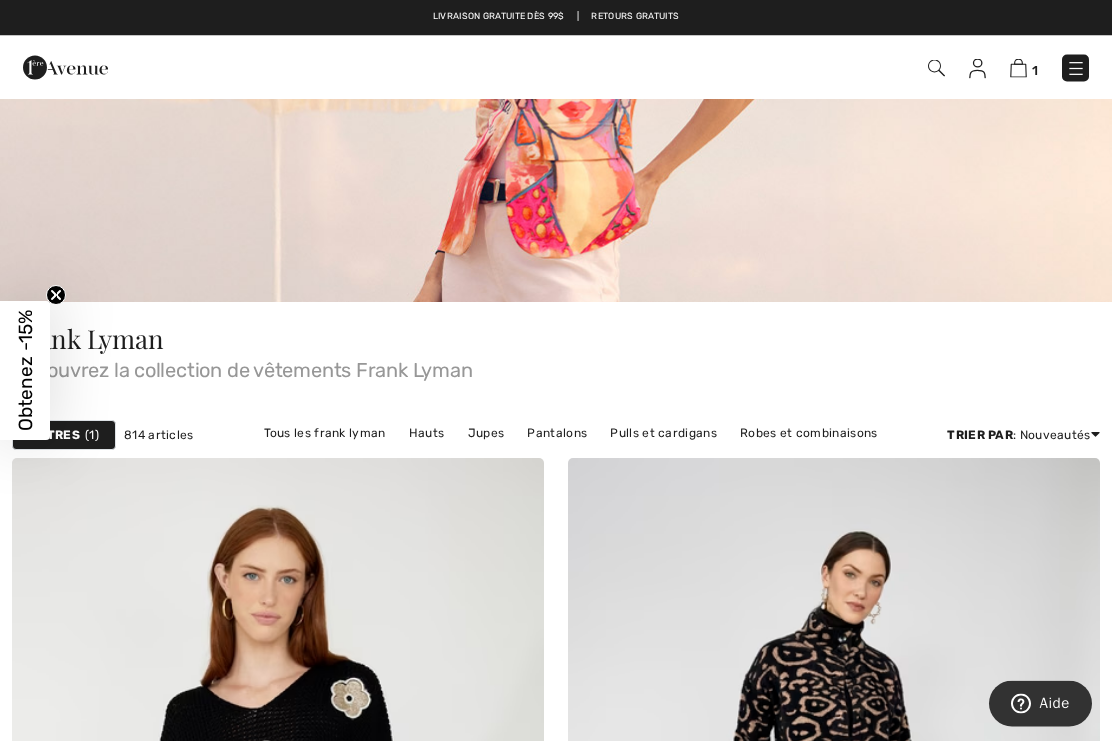 scroll, scrollTop: 418, scrollLeft: 0, axis: vertical 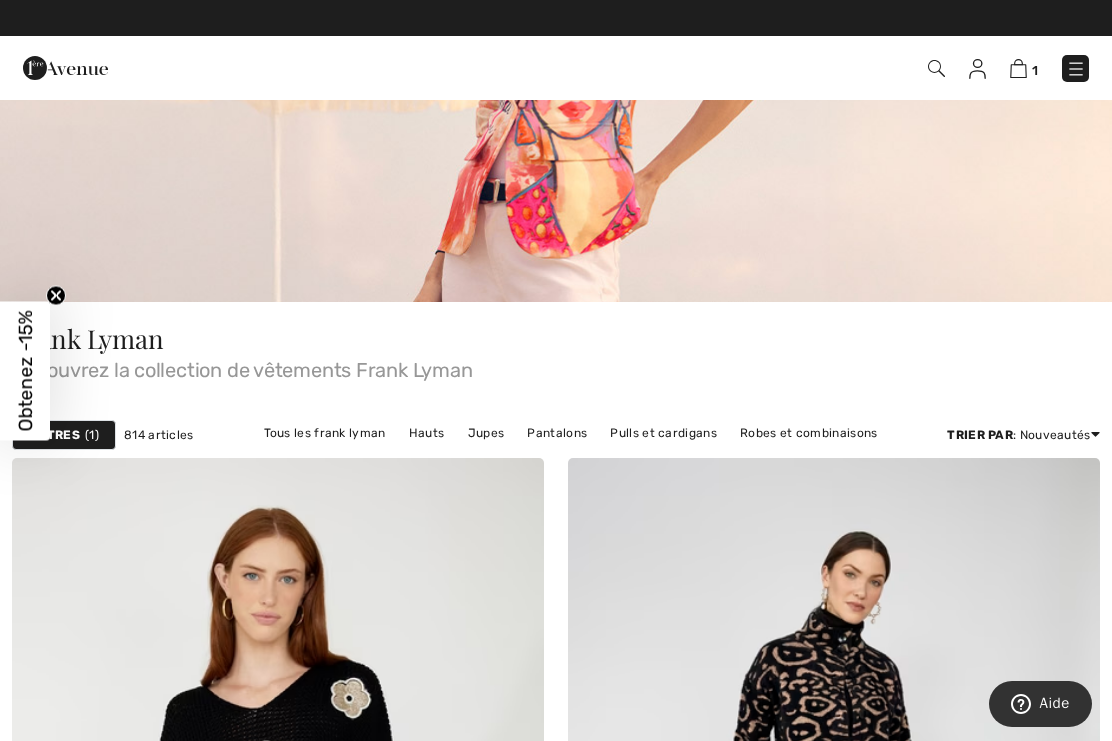 click on "Vêtements d'extérieur" at bounding box center [633, 459] 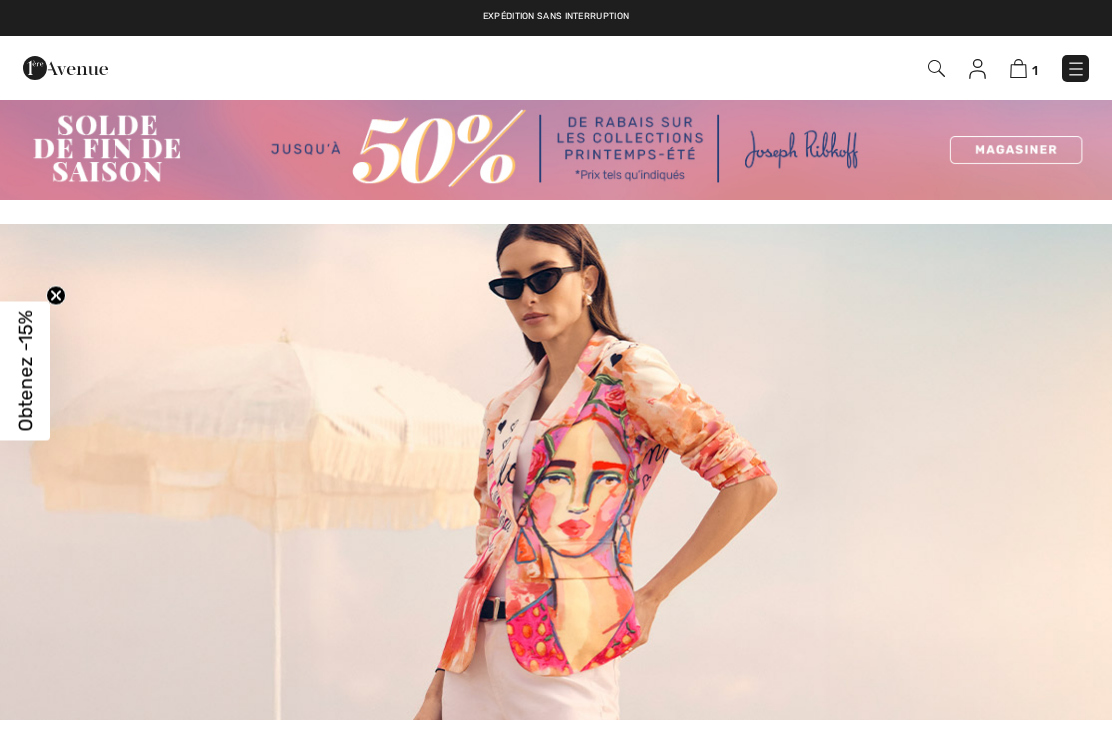 scroll, scrollTop: 457, scrollLeft: 0, axis: vertical 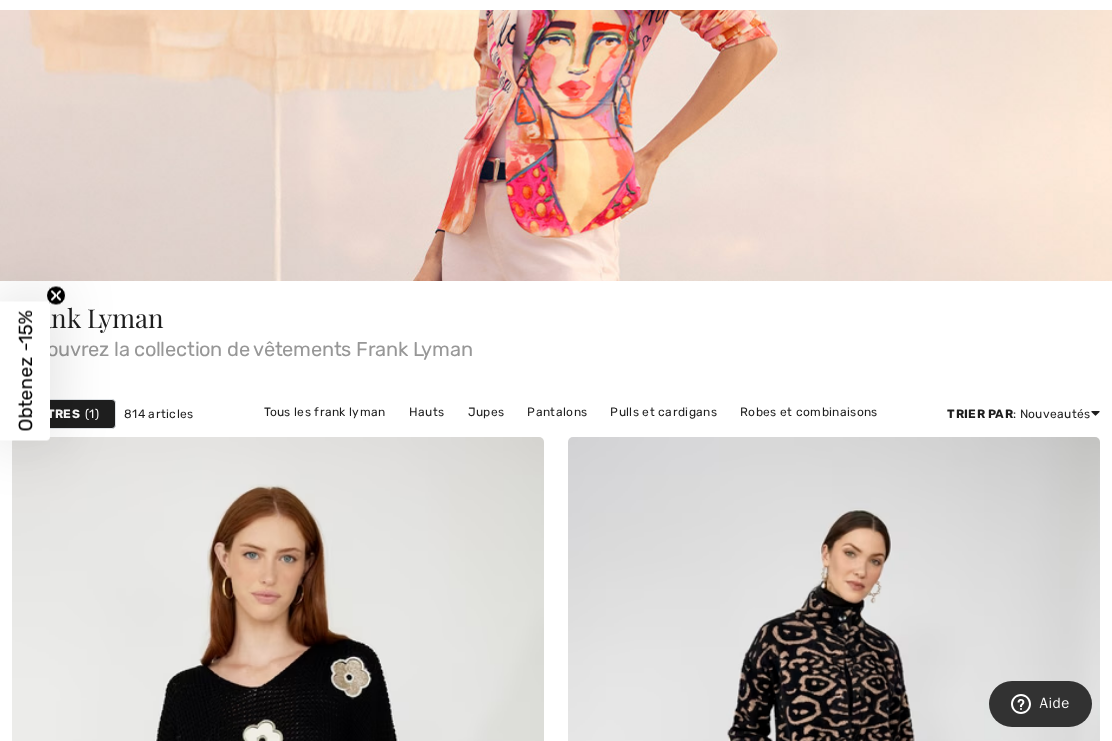 click on "Tous les frank lyman" at bounding box center (325, 412) 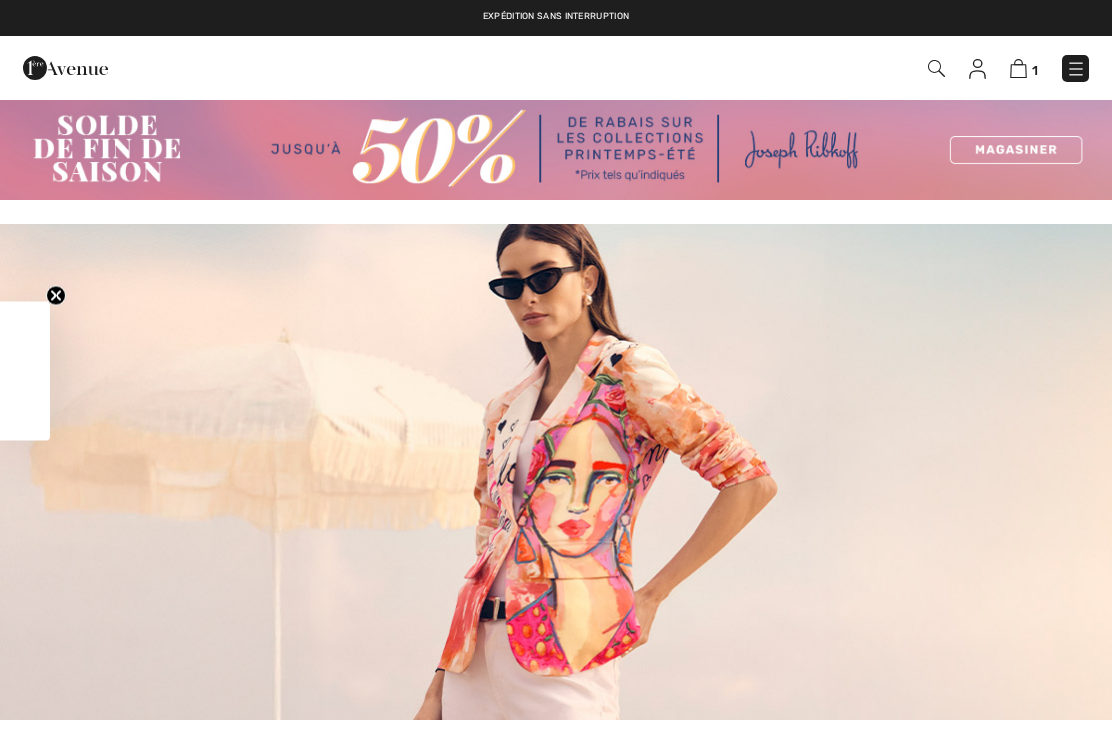 checkbox on "true" 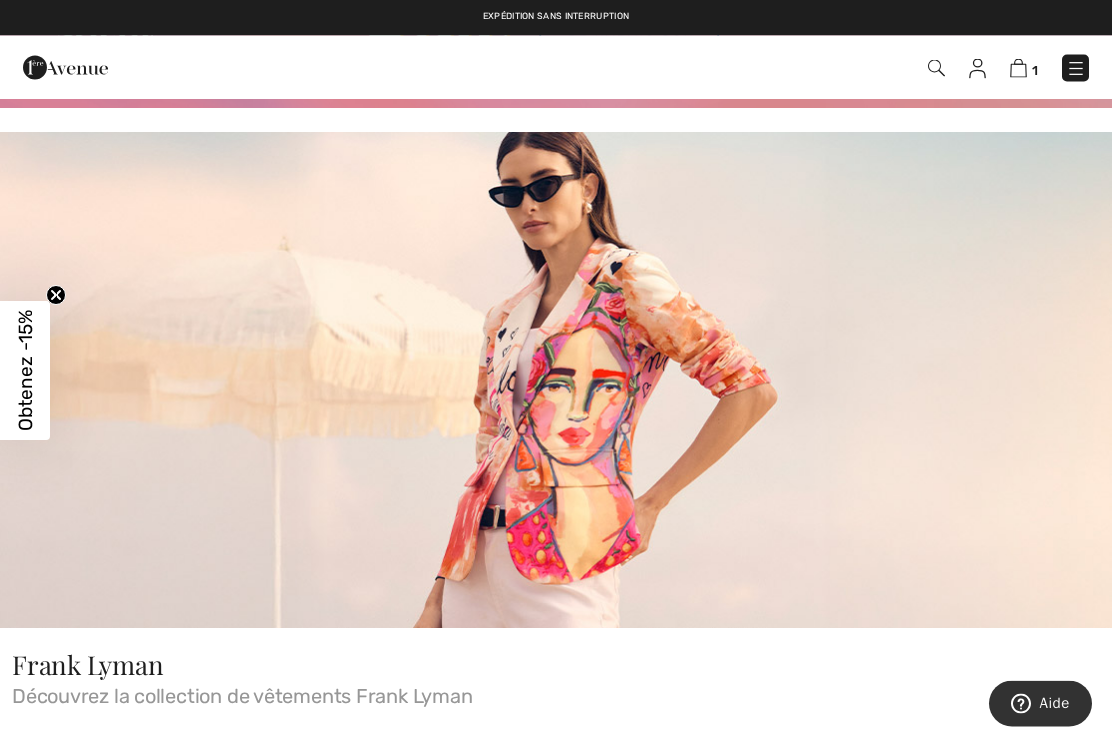 scroll, scrollTop: 189, scrollLeft: 0, axis: vertical 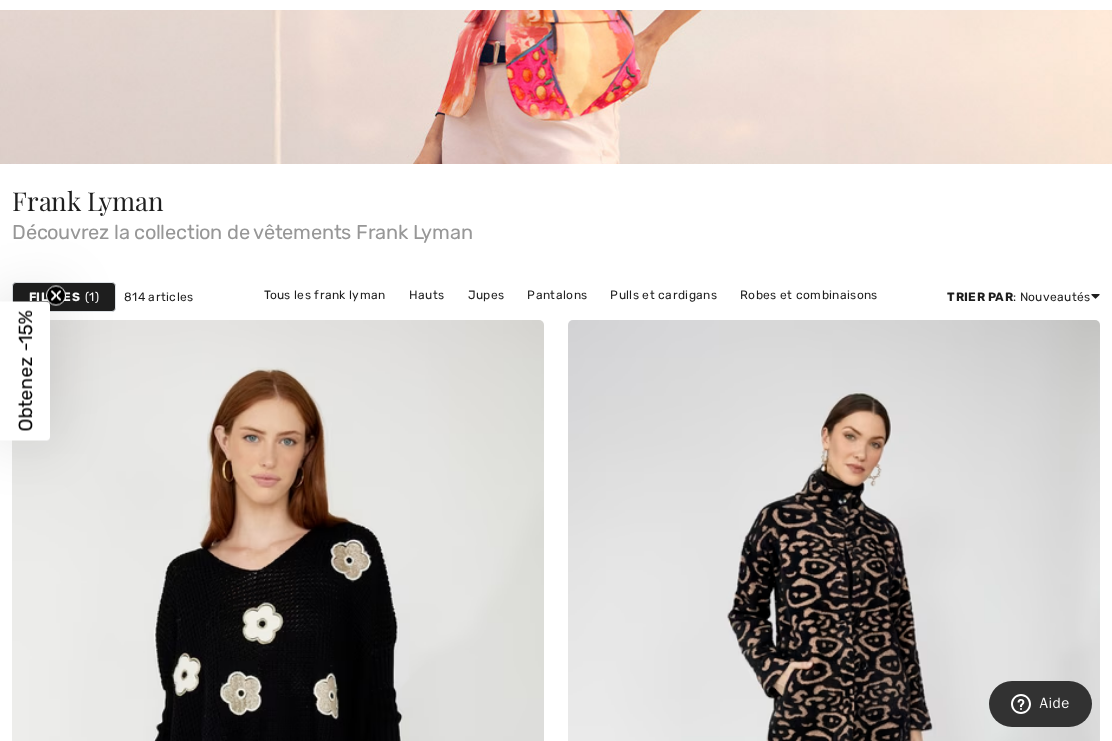 click on "Pulls et cardigans" at bounding box center (663, 295) 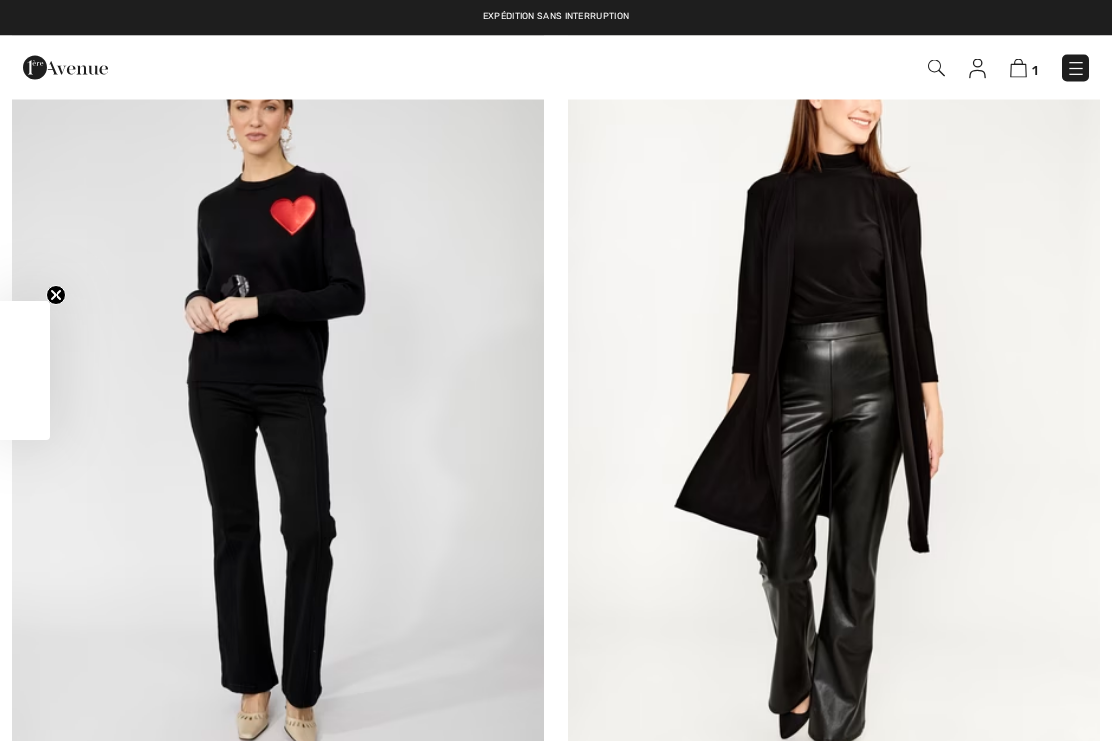 scroll, scrollTop: 0, scrollLeft: 0, axis: both 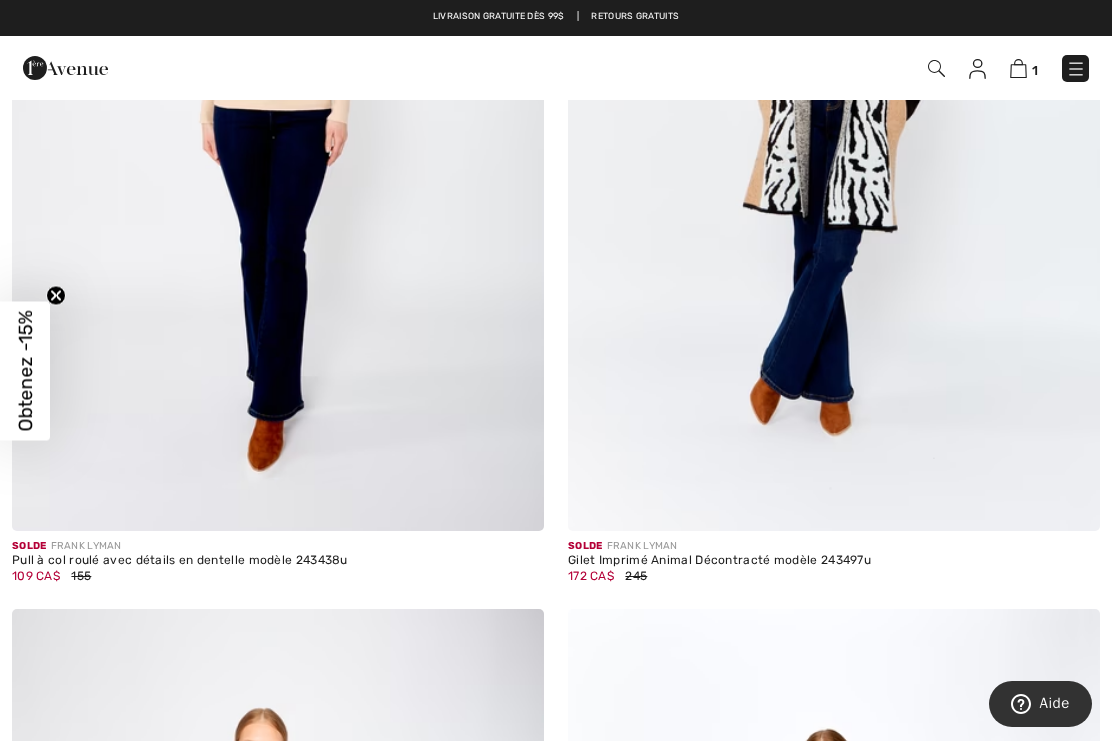 click at bounding box center [1076, 69] 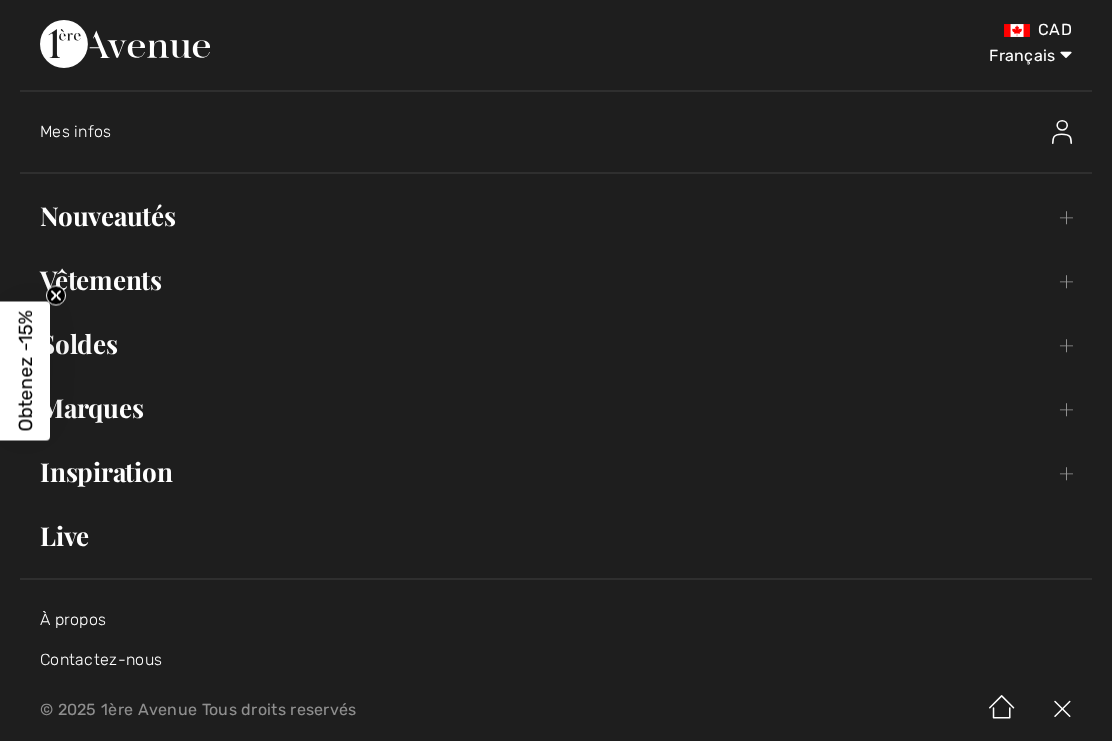 click on "Vêtements Toggle submenu" at bounding box center (556, 280) 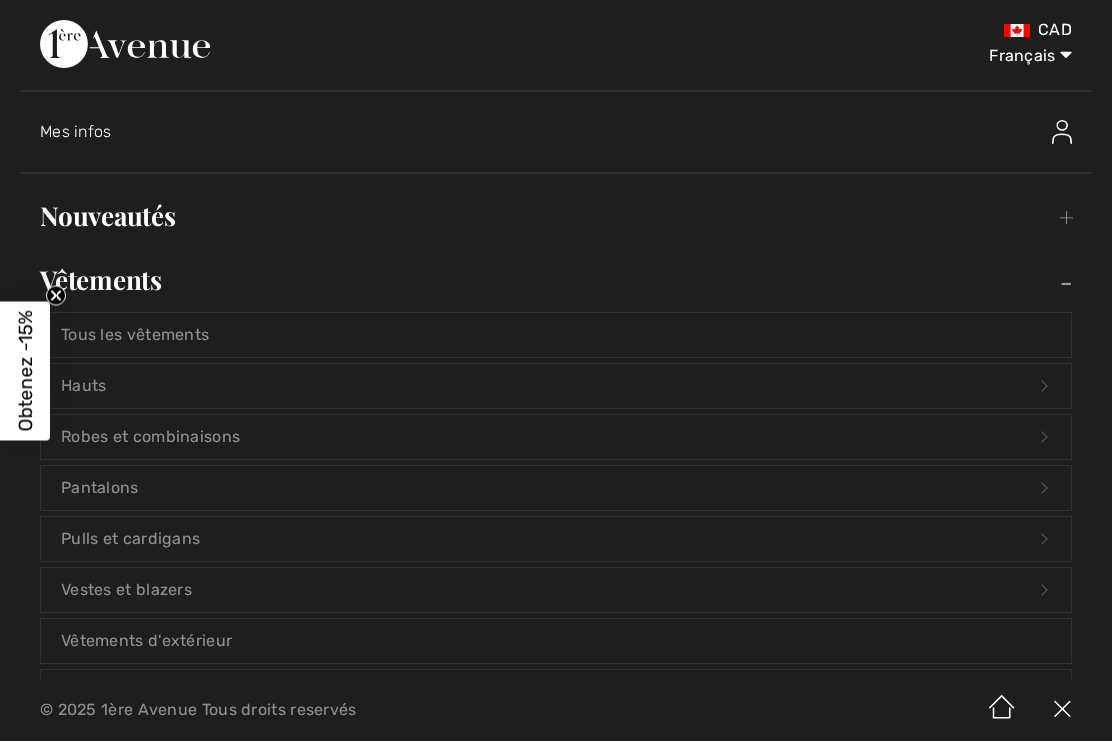 click on "Vestes et blazers Open submenu" at bounding box center [556, 590] 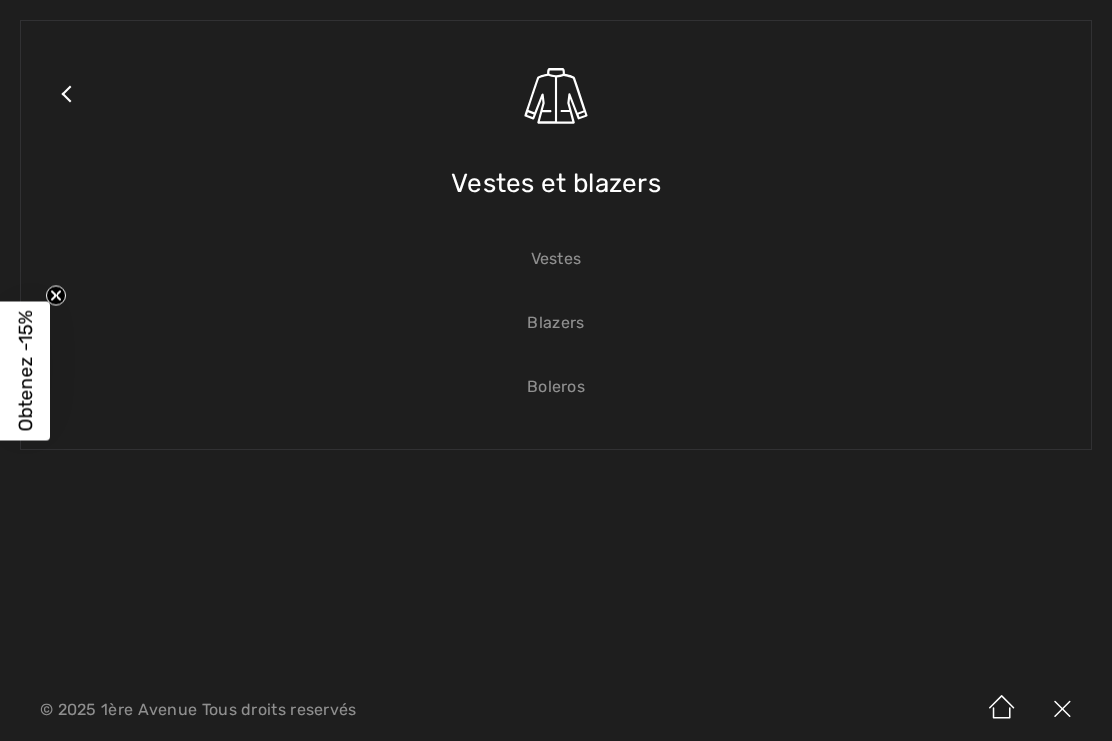 click on "Vestes" at bounding box center (556, 259) 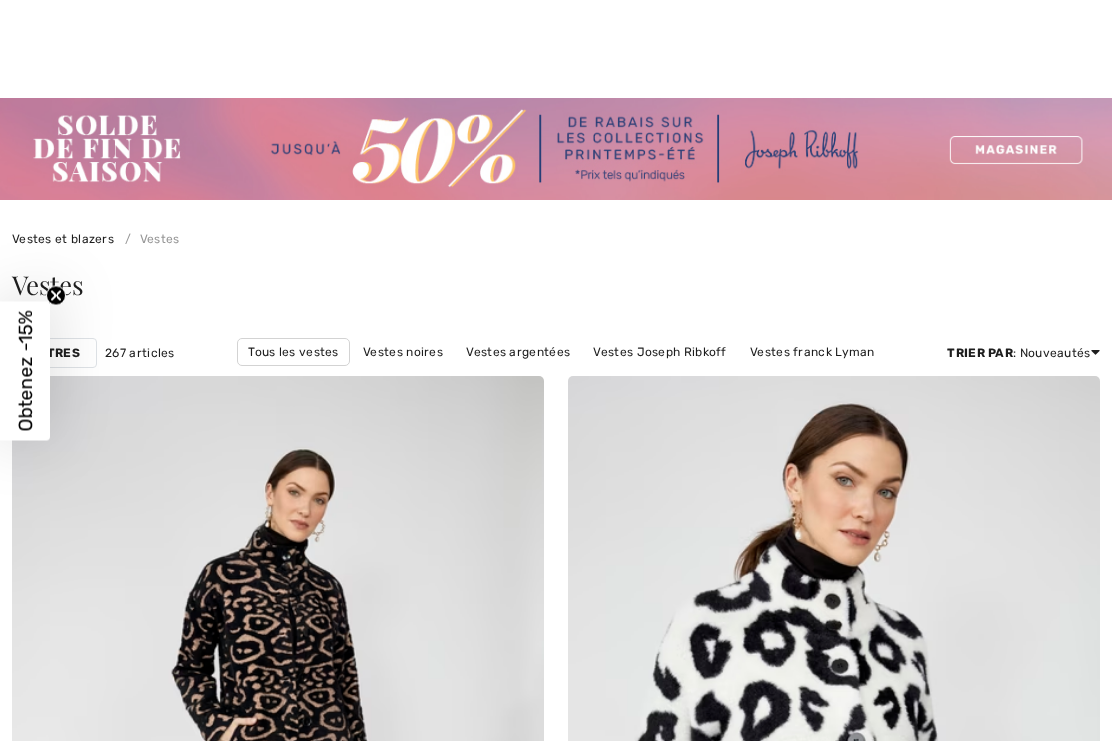 checkbox on "true" 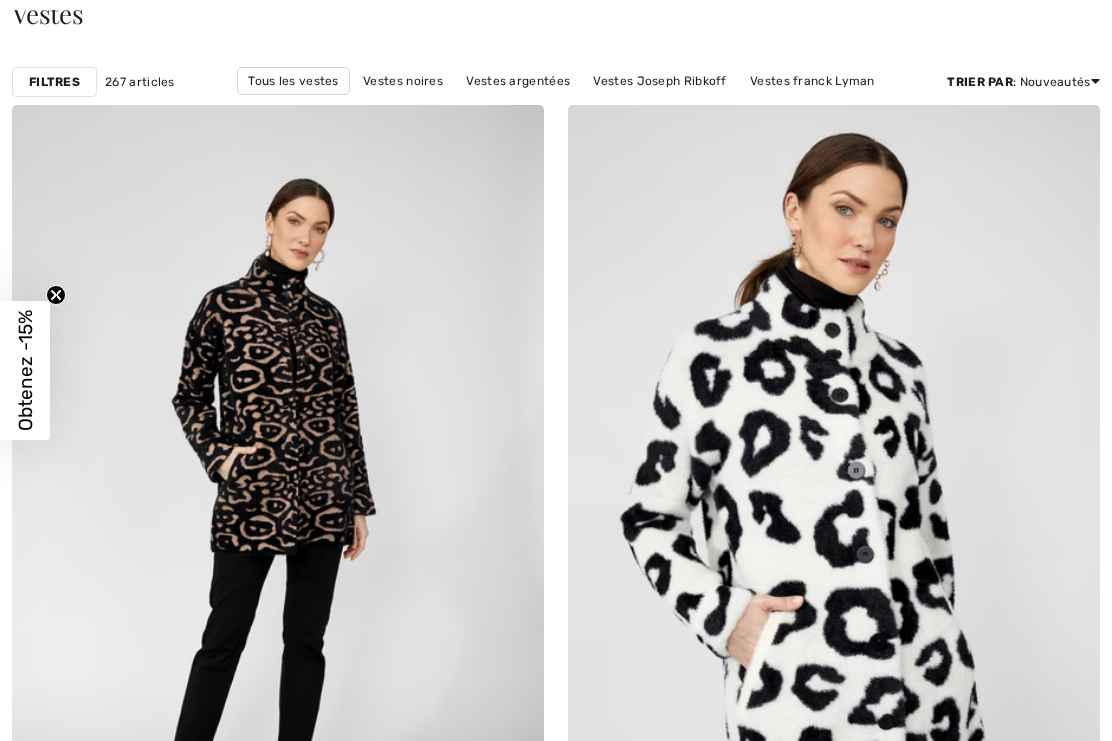 scroll, scrollTop: 0, scrollLeft: 0, axis: both 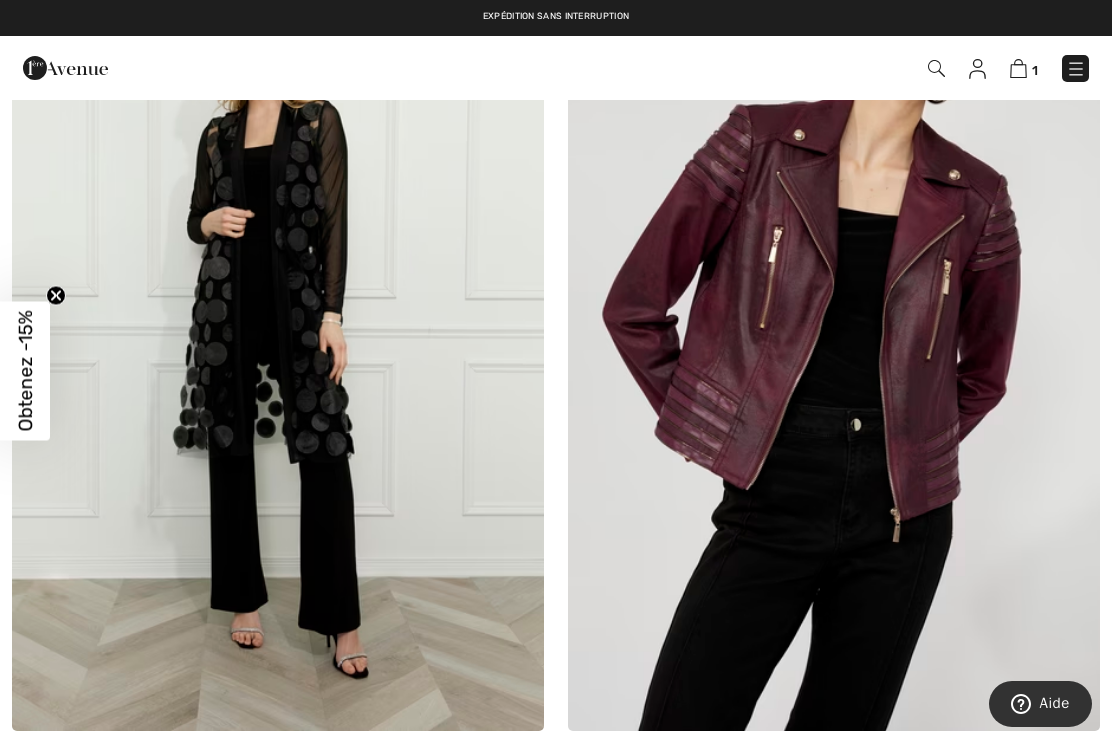 click at bounding box center (834, 332) 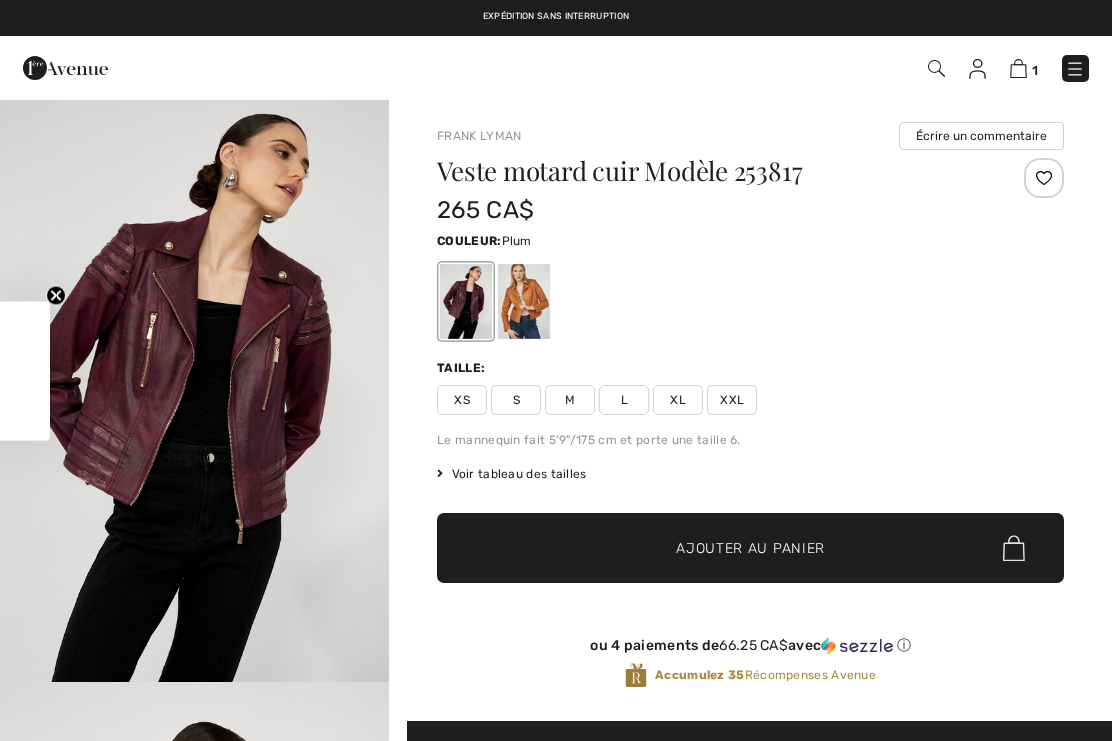 checkbox on "true" 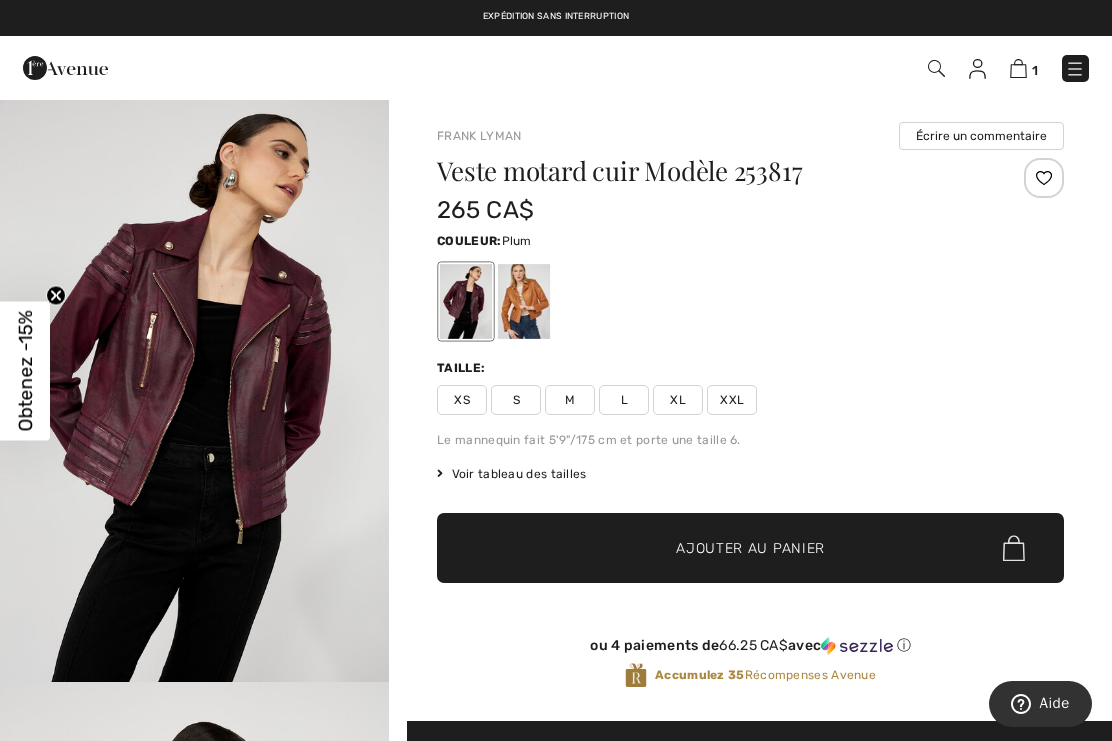 scroll, scrollTop: 0, scrollLeft: 0, axis: both 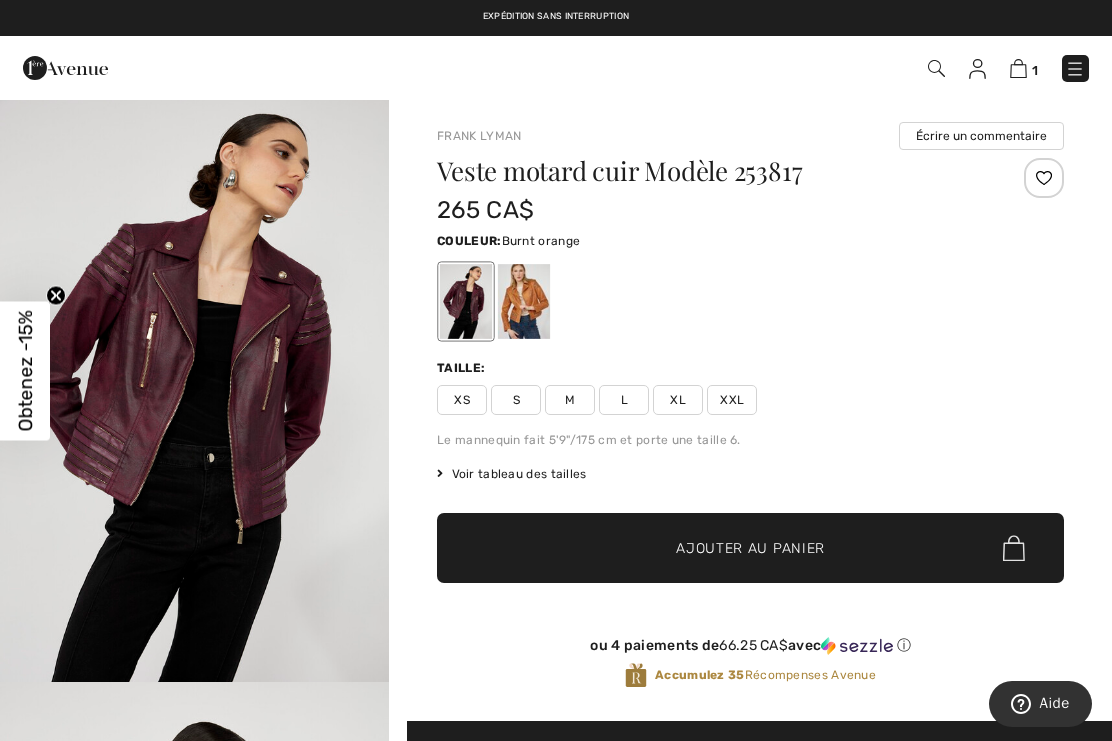 click at bounding box center (524, 301) 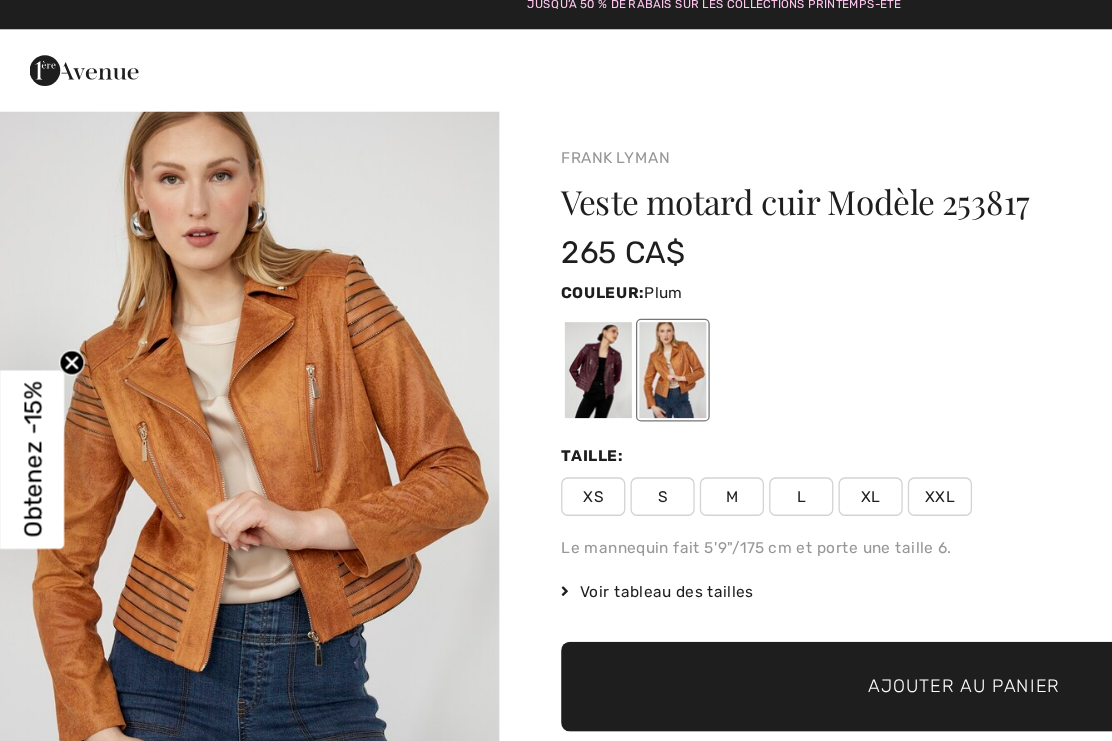 click at bounding box center [466, 301] 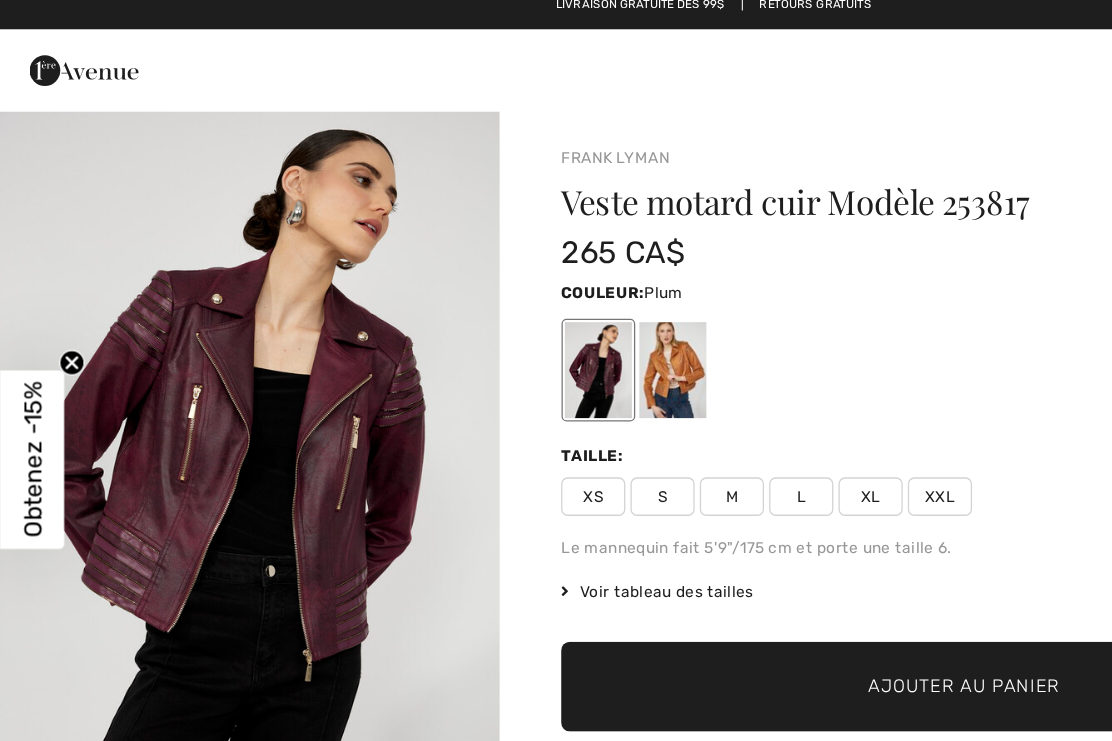 click on "XL" at bounding box center [678, 400] 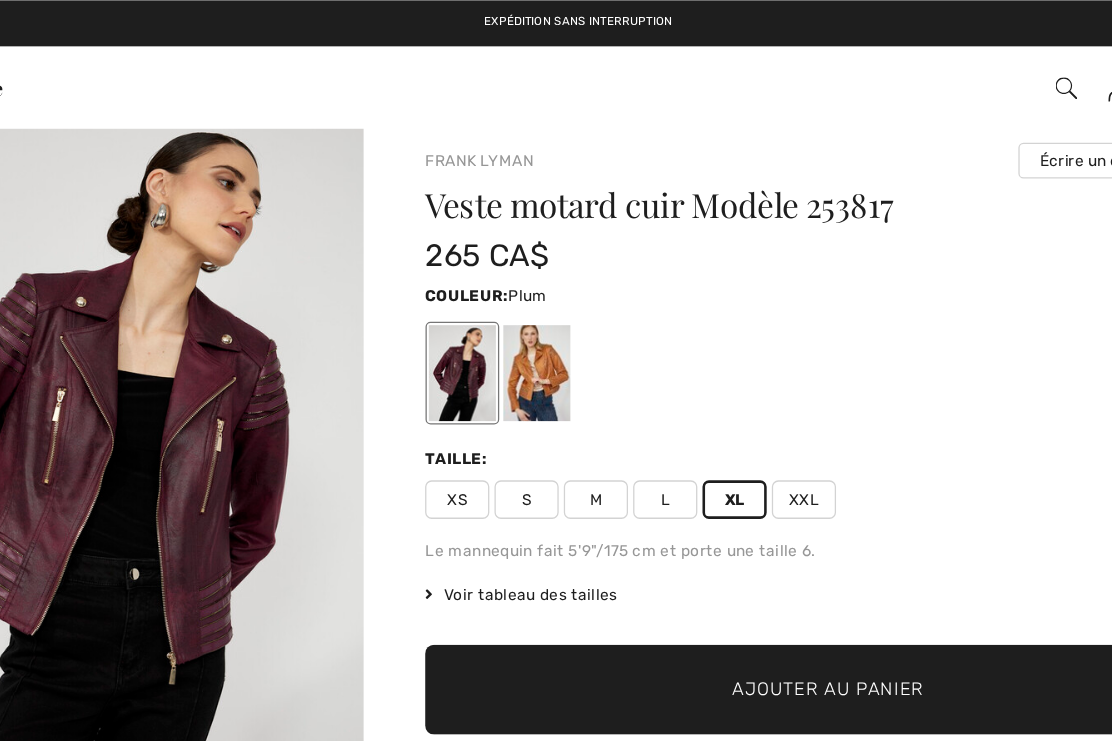 scroll, scrollTop: 0, scrollLeft: 0, axis: both 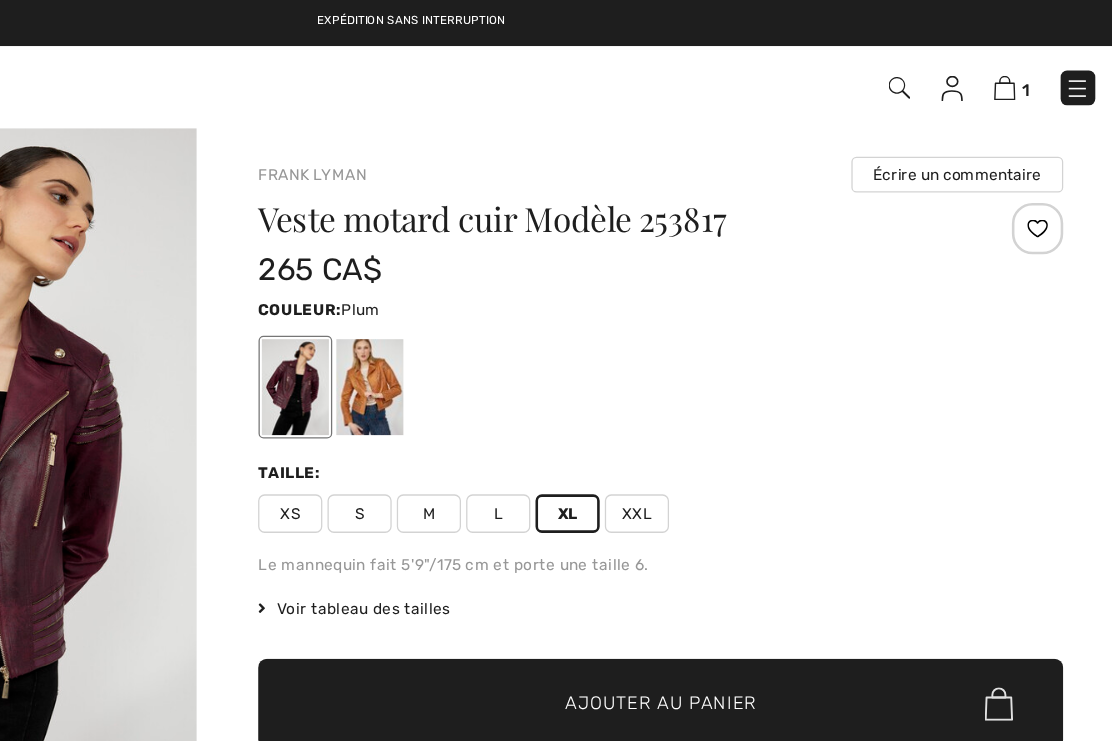 click at bounding box center (1044, 178) 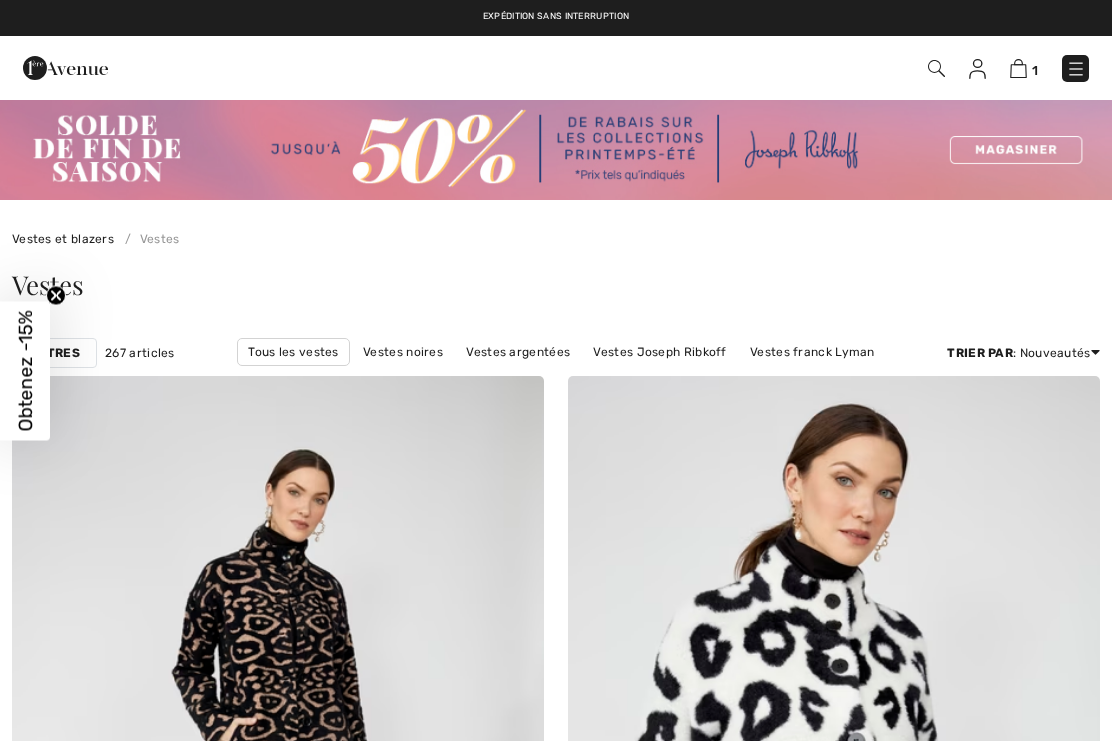 scroll, scrollTop: 6165, scrollLeft: 0, axis: vertical 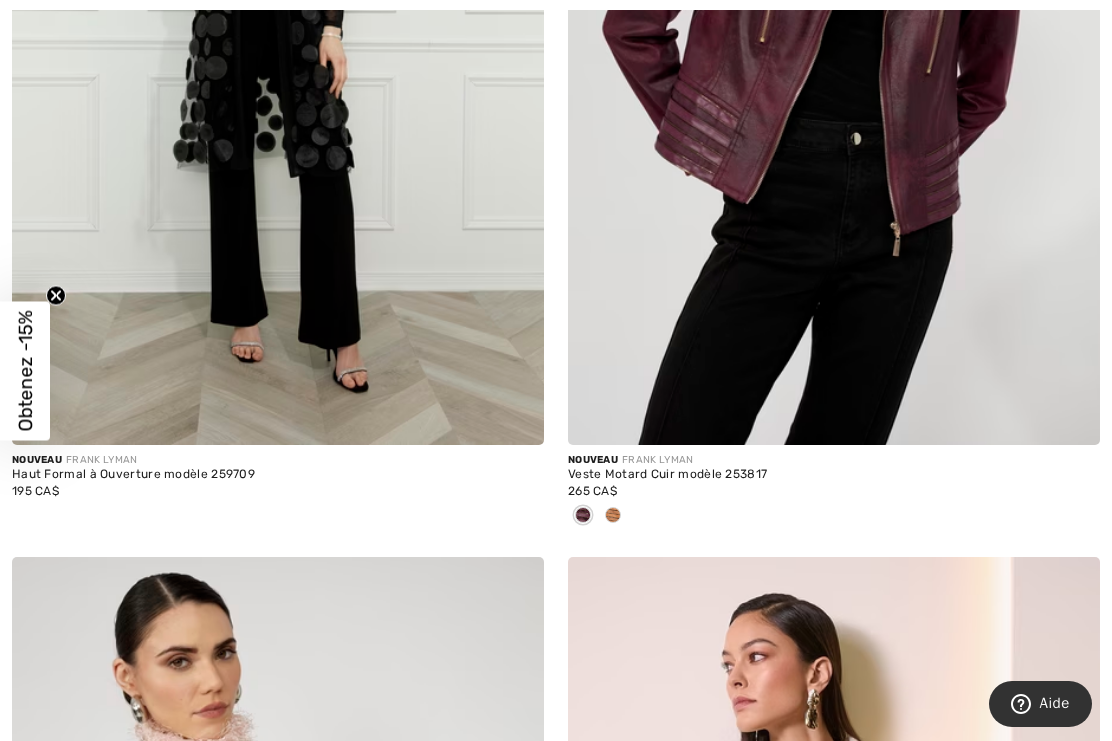 click at bounding box center (834, 46) 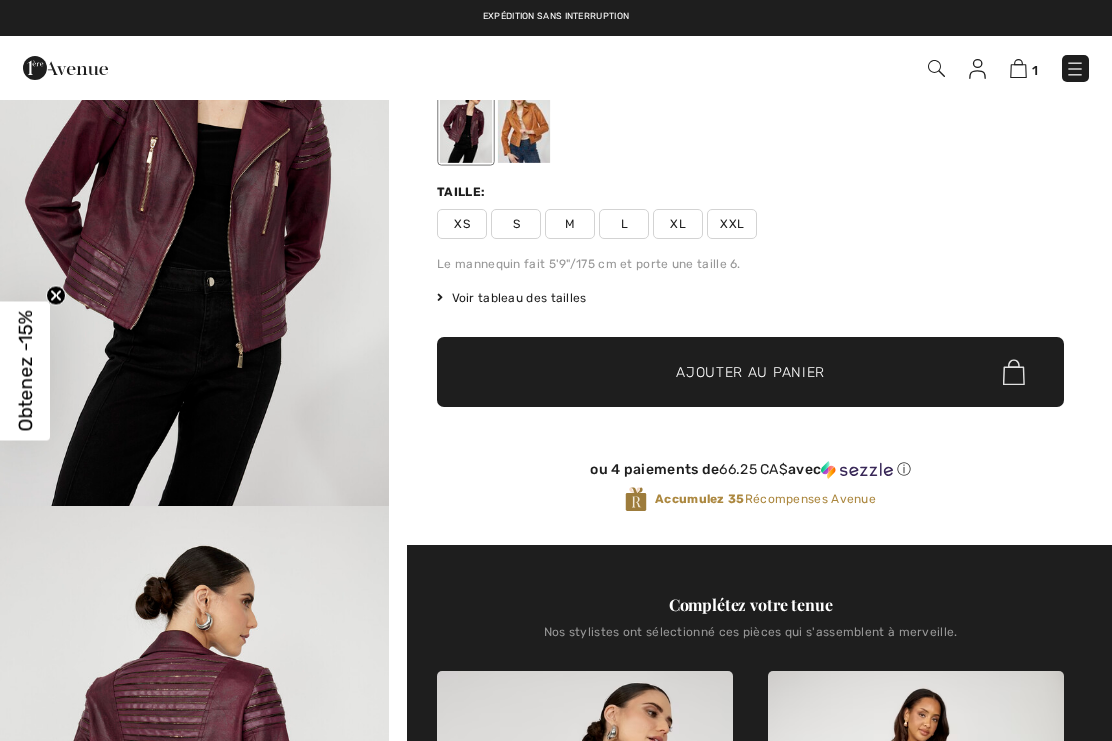 checkbox on "true" 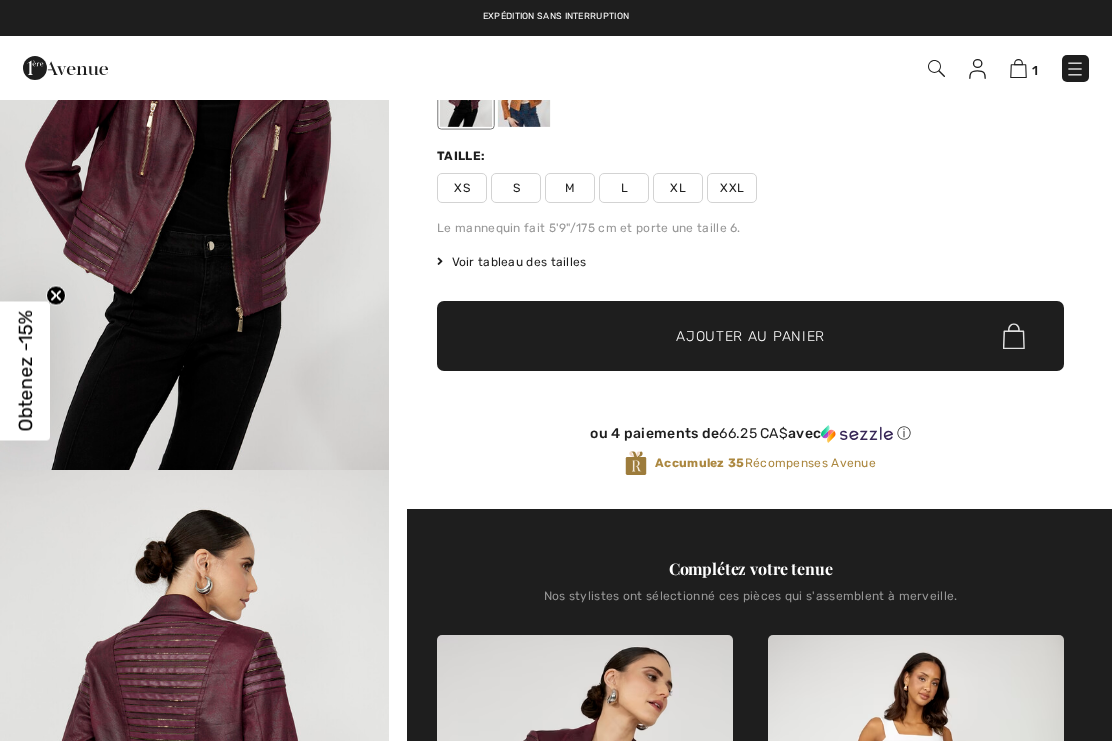 scroll, scrollTop: 0, scrollLeft: 0, axis: both 